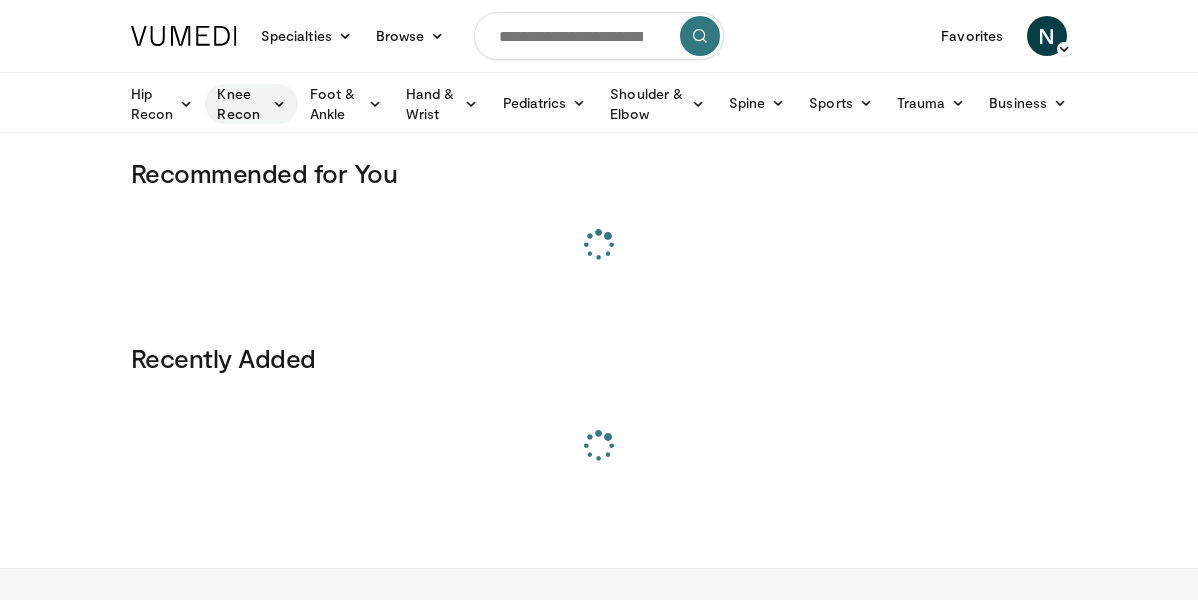 scroll, scrollTop: 0, scrollLeft: 0, axis: both 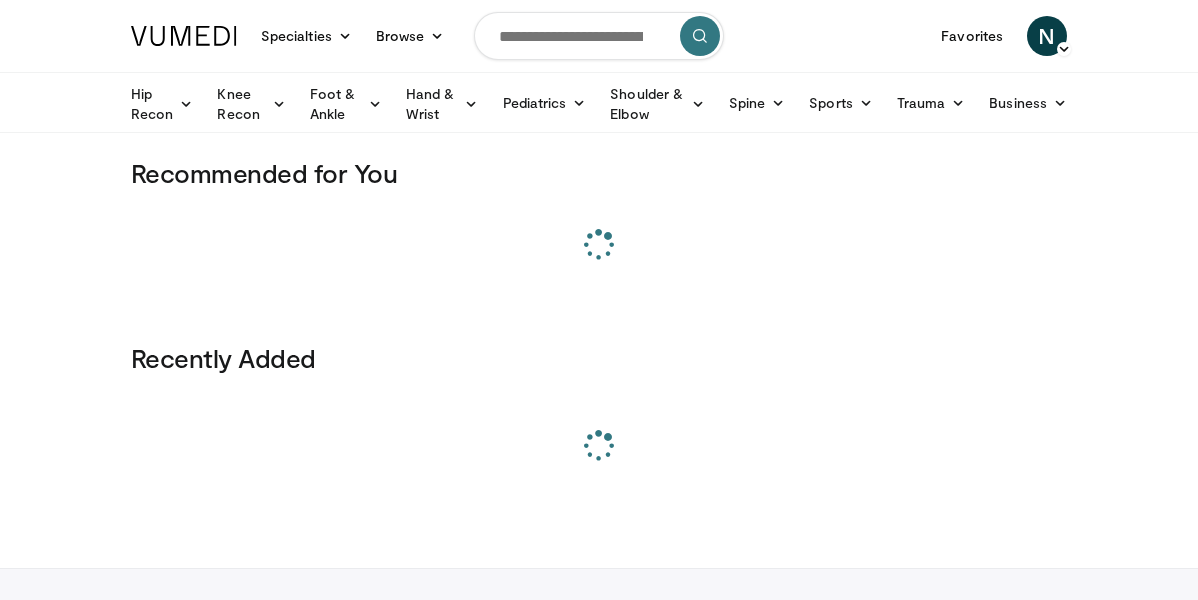 click at bounding box center (599, 36) 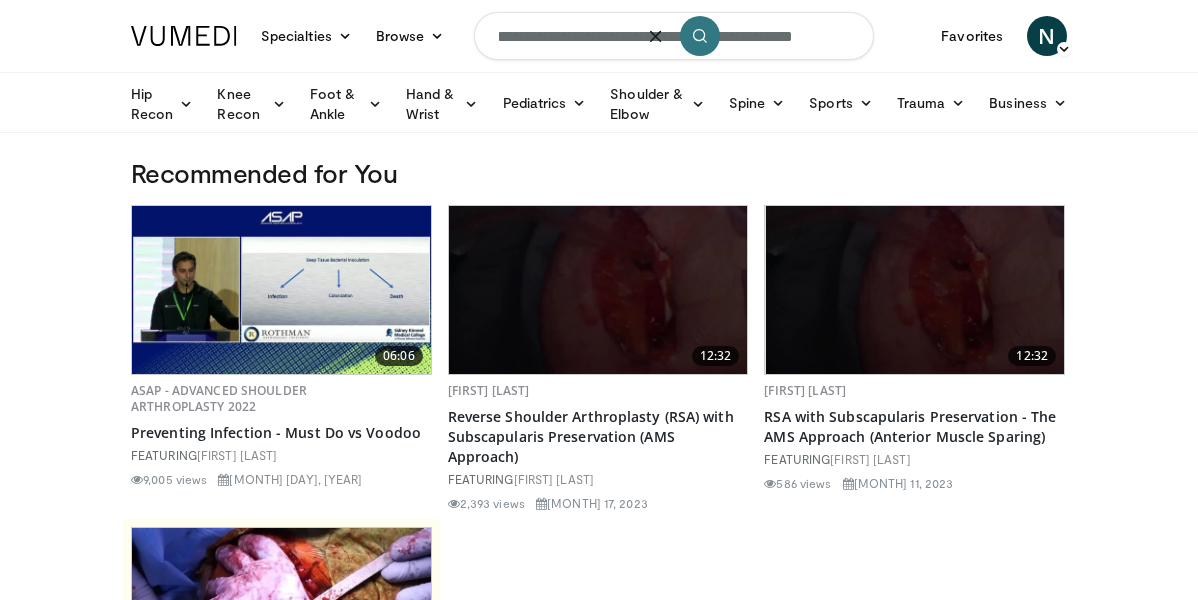 scroll, scrollTop: 0, scrollLeft: 76, axis: horizontal 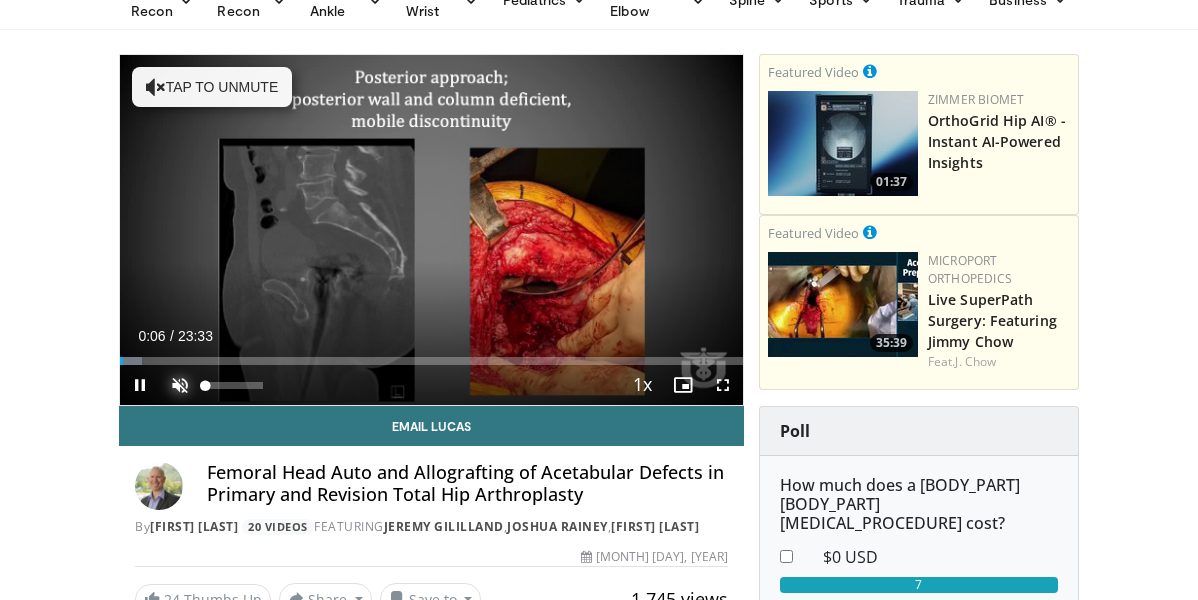 click at bounding box center (180, 385) 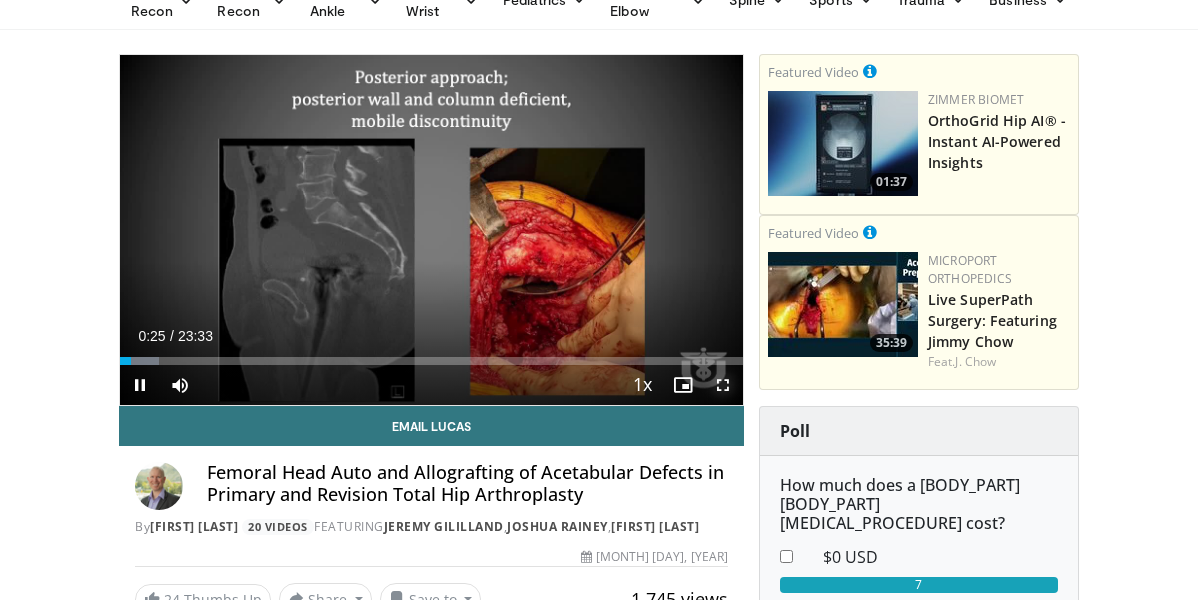 click at bounding box center (723, 385) 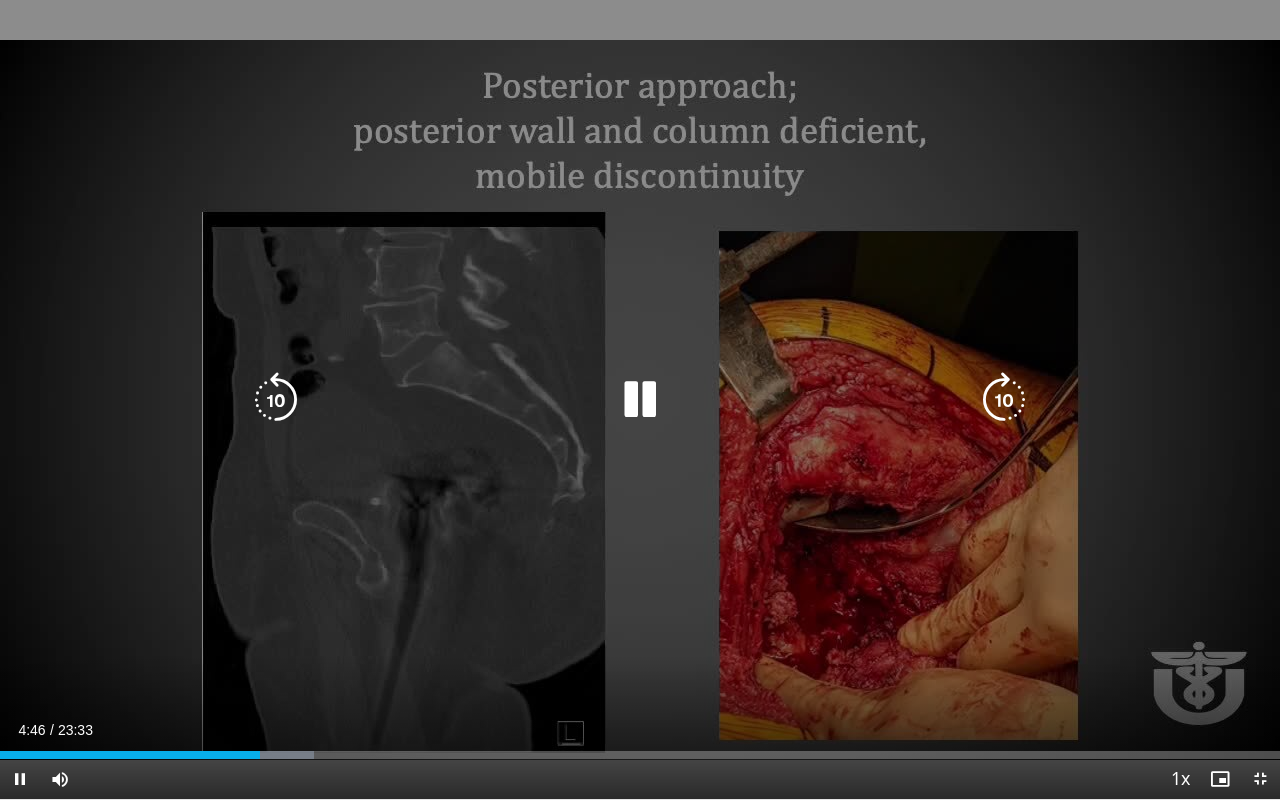 click at bounding box center (276, 400) 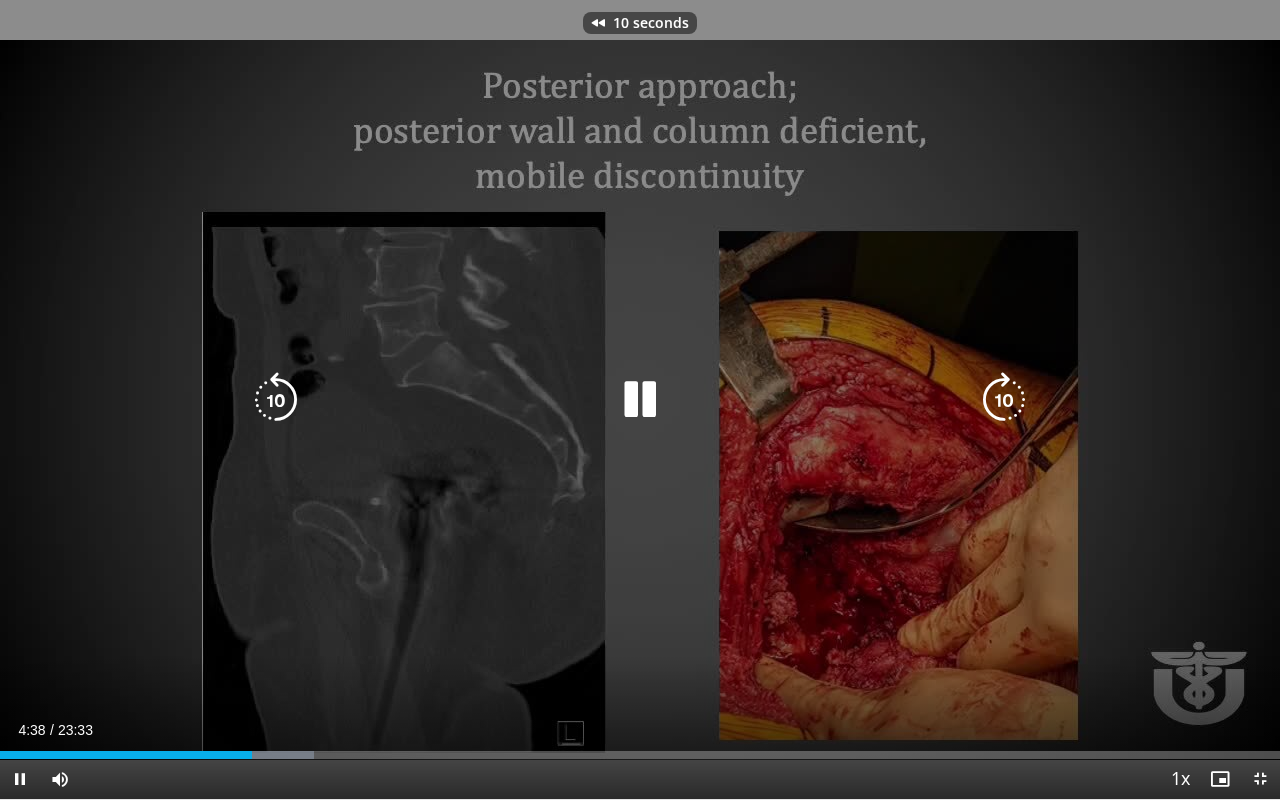 click at bounding box center [276, 400] 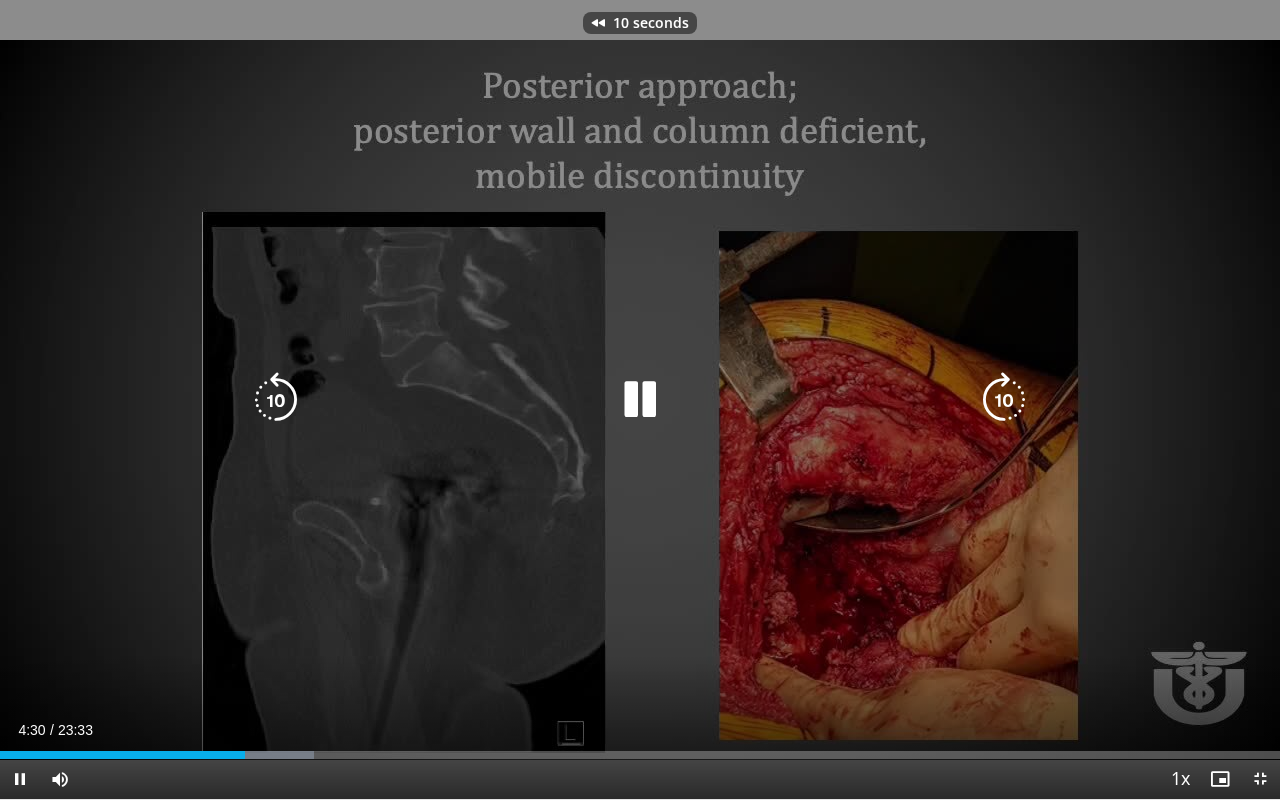 click at bounding box center [640, 400] 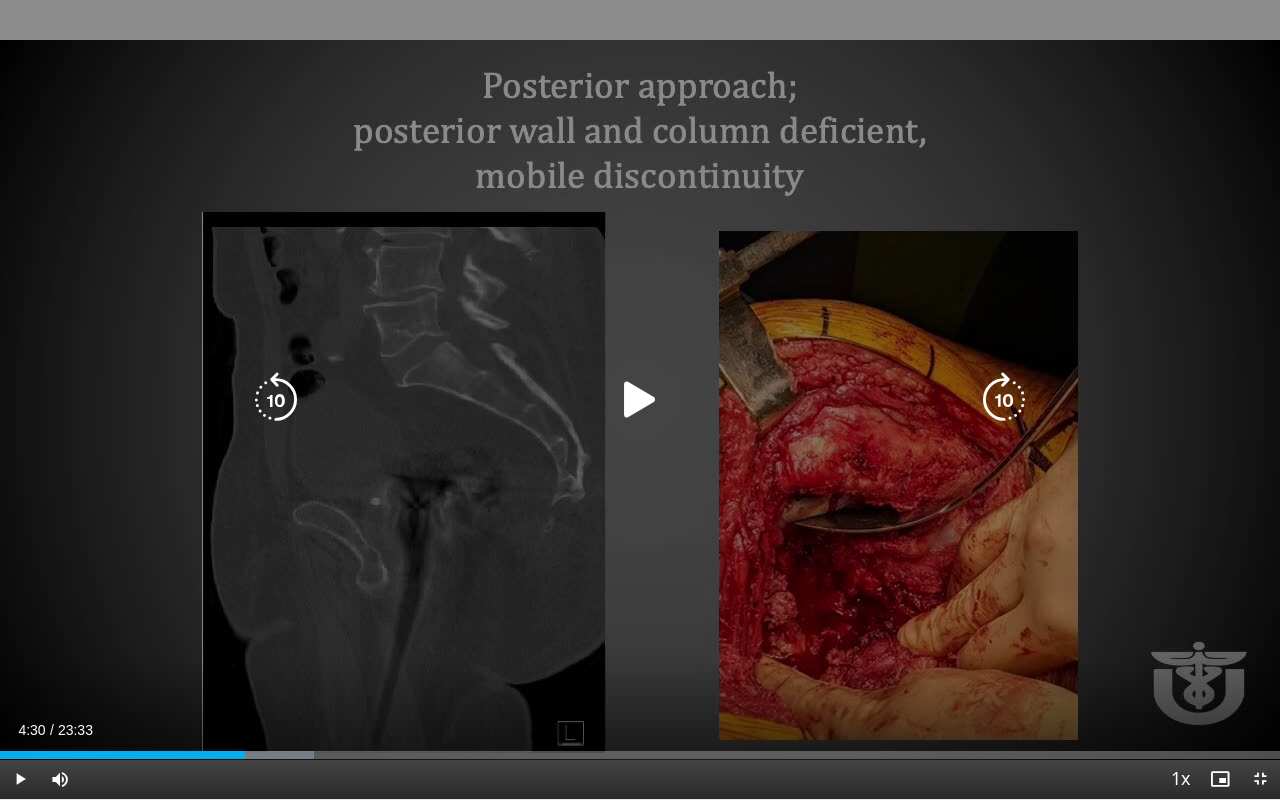 click on "10 seconds
Tap to unmute" at bounding box center (640, 399) 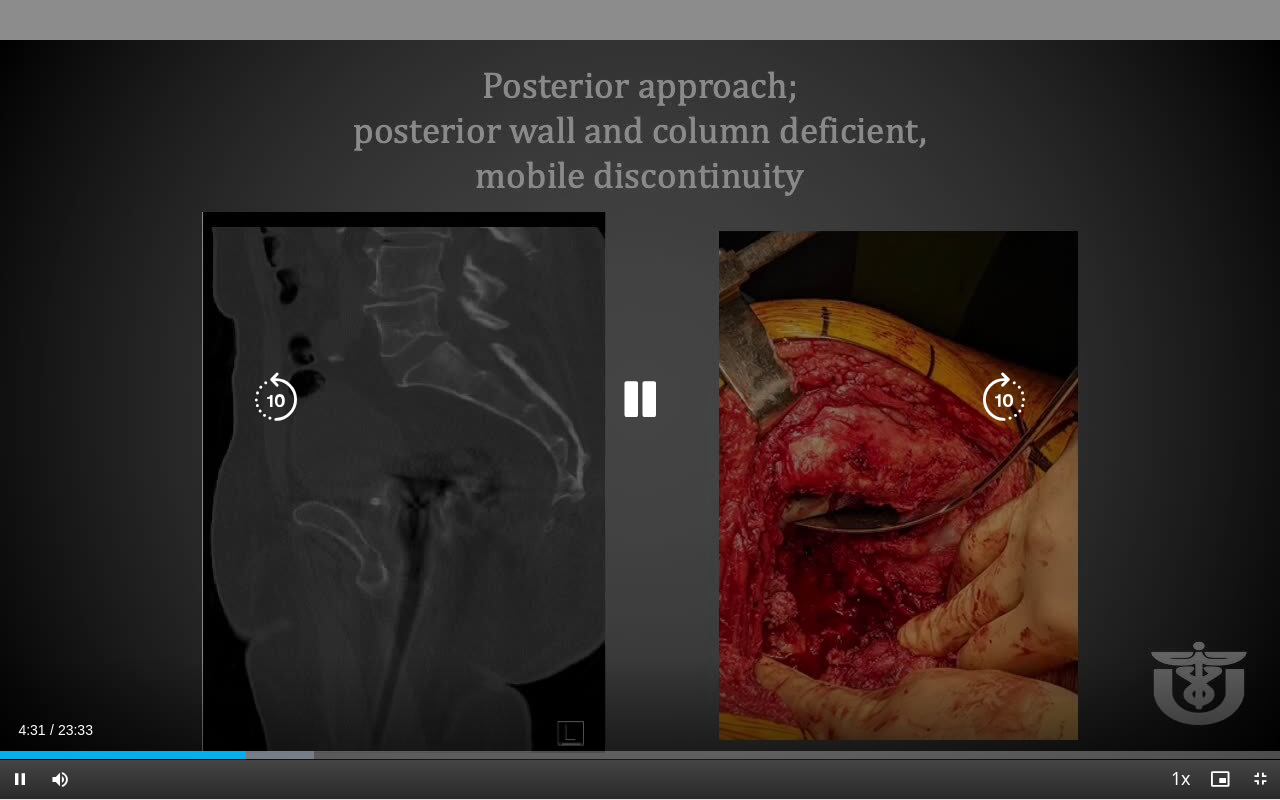 click at bounding box center (640, 400) 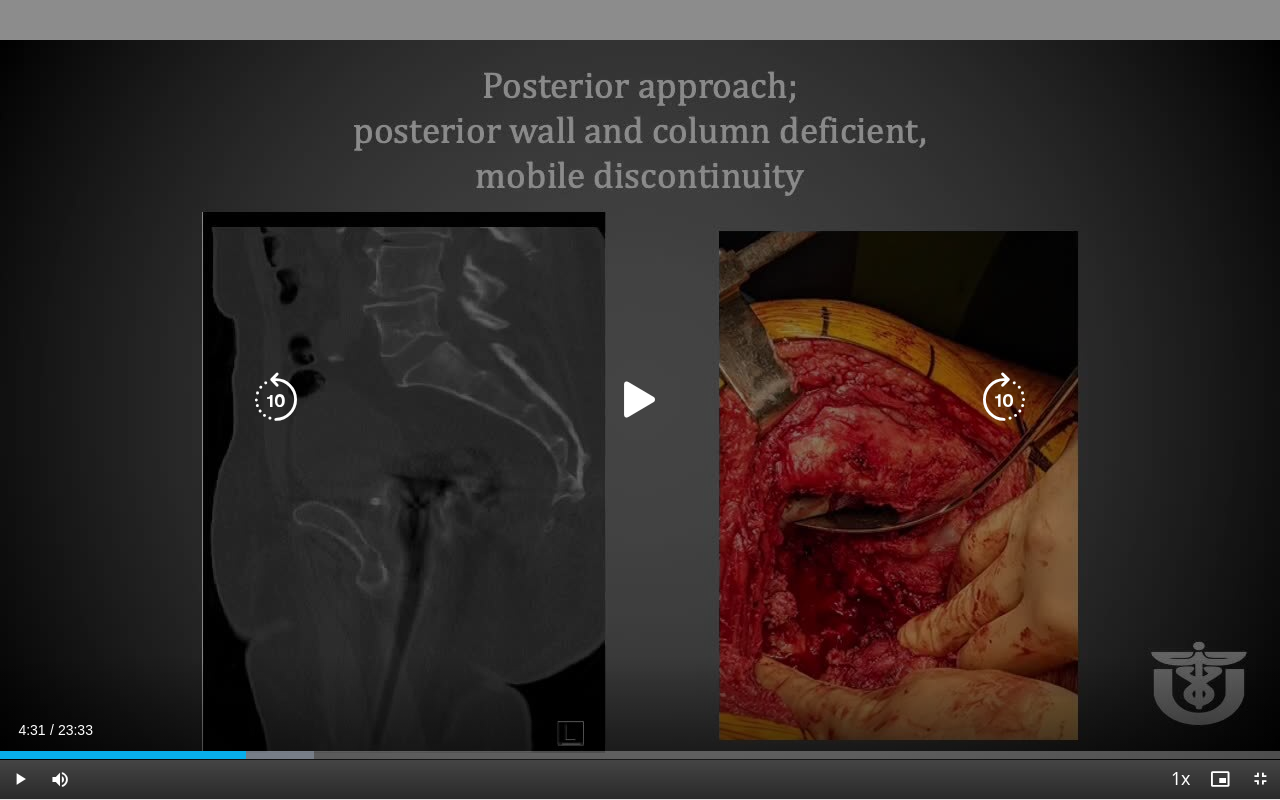 click at bounding box center [276, 400] 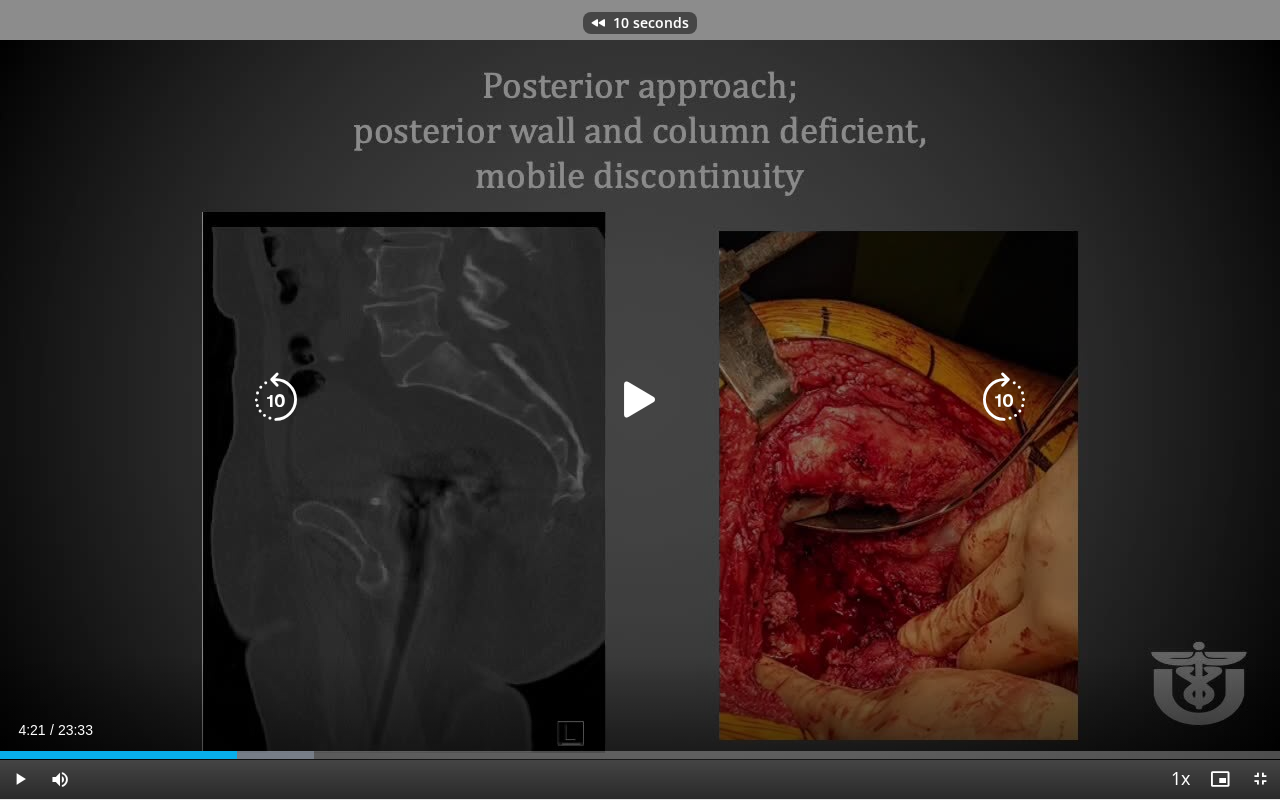 click at bounding box center [276, 400] 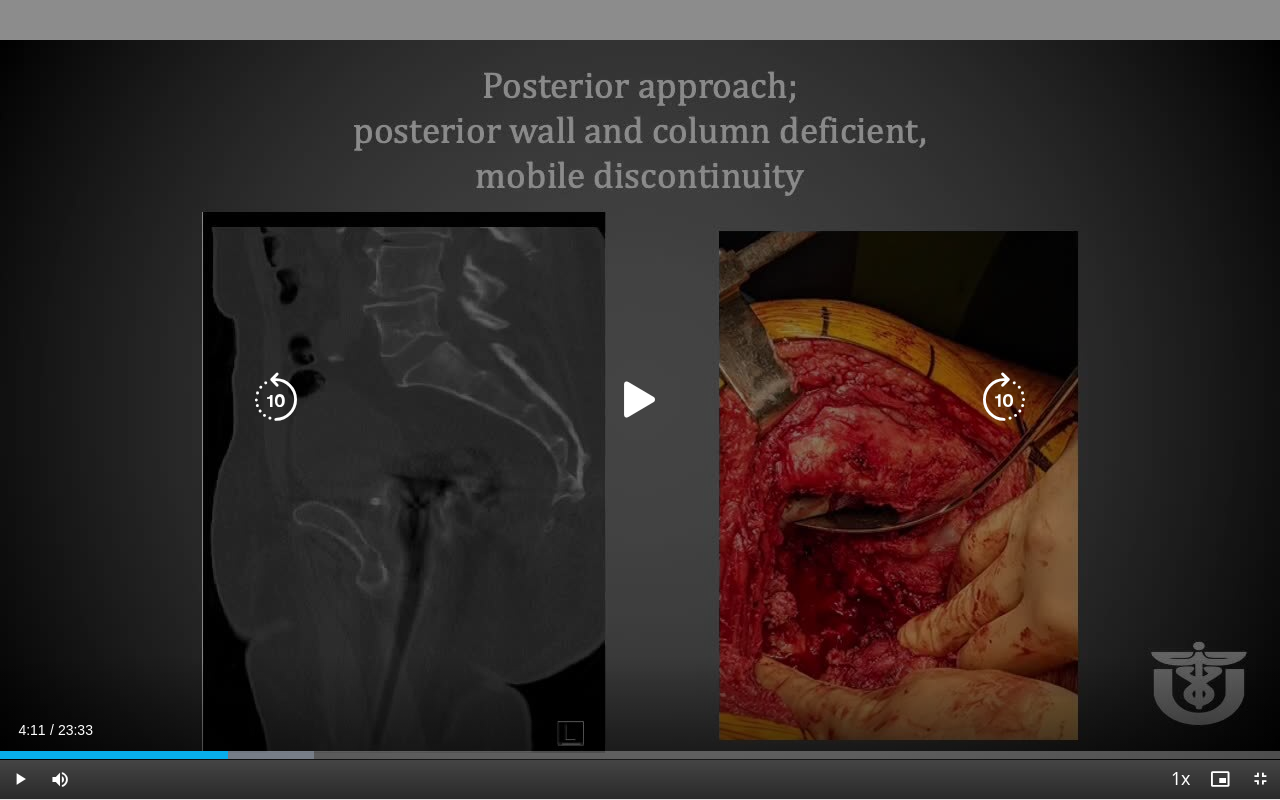 click at bounding box center (640, 400) 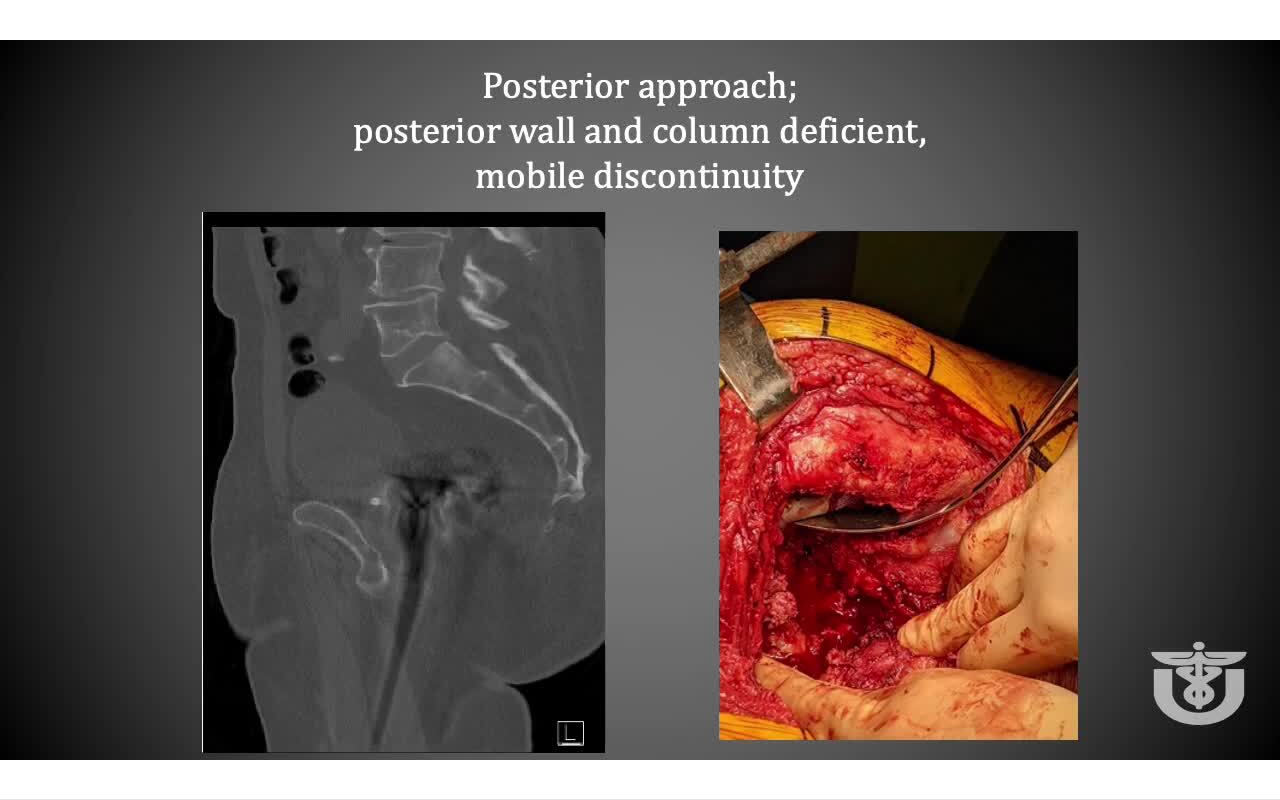 click on "20 seconds
Tap to unmute" at bounding box center (640, 399) 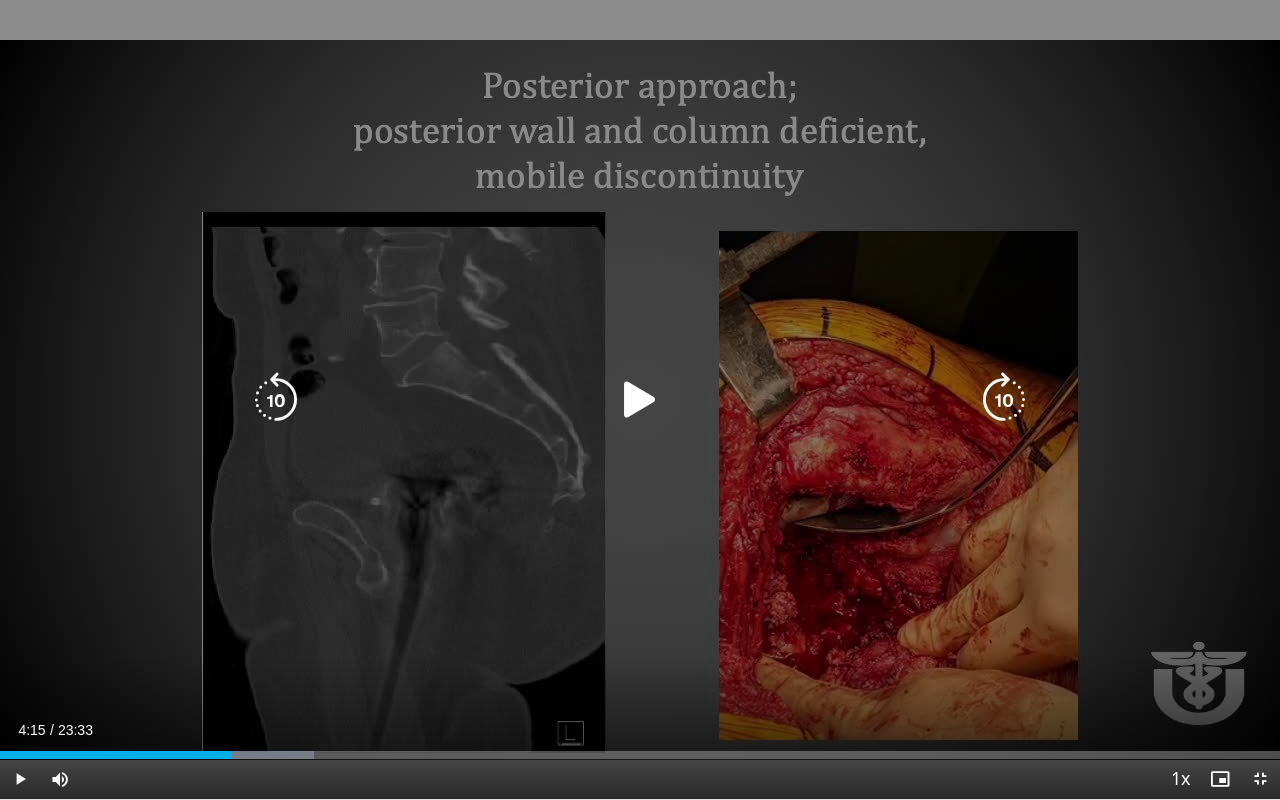click at bounding box center (1004, 400) 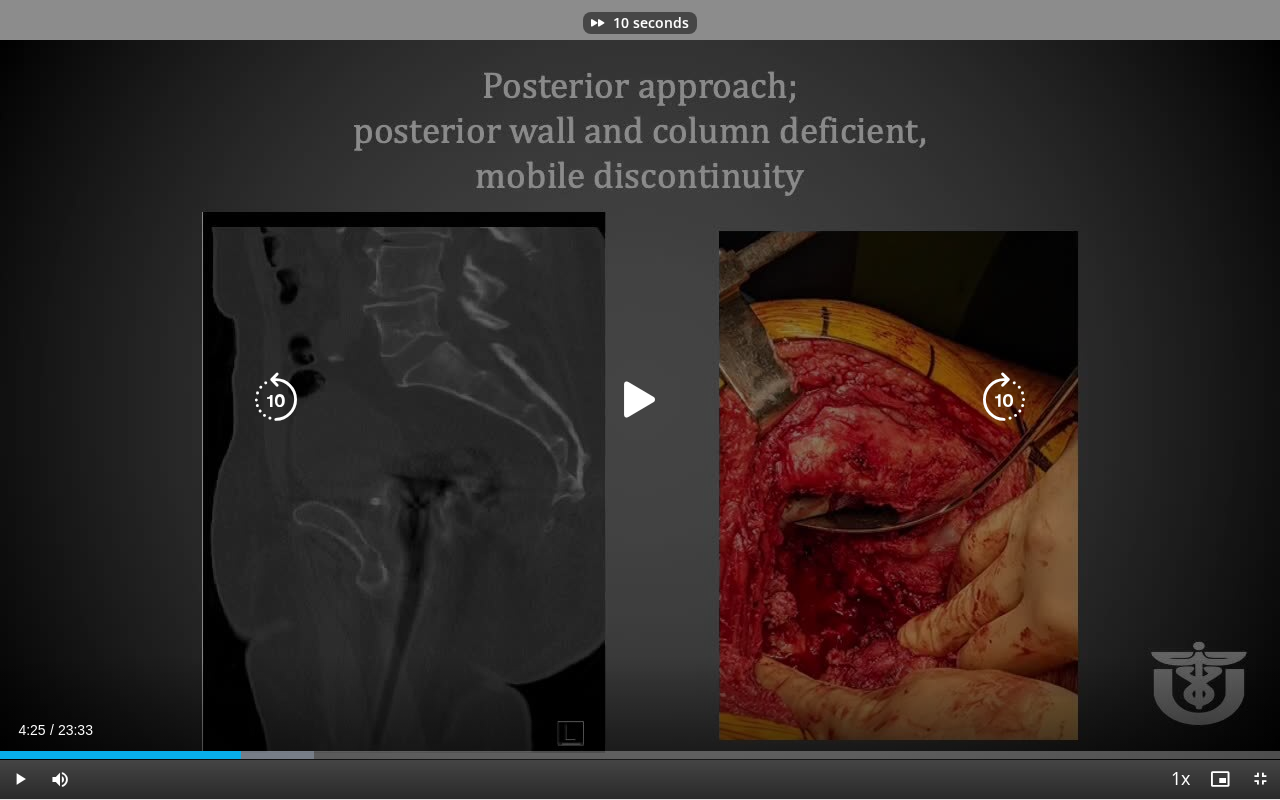 click at bounding box center [1004, 400] 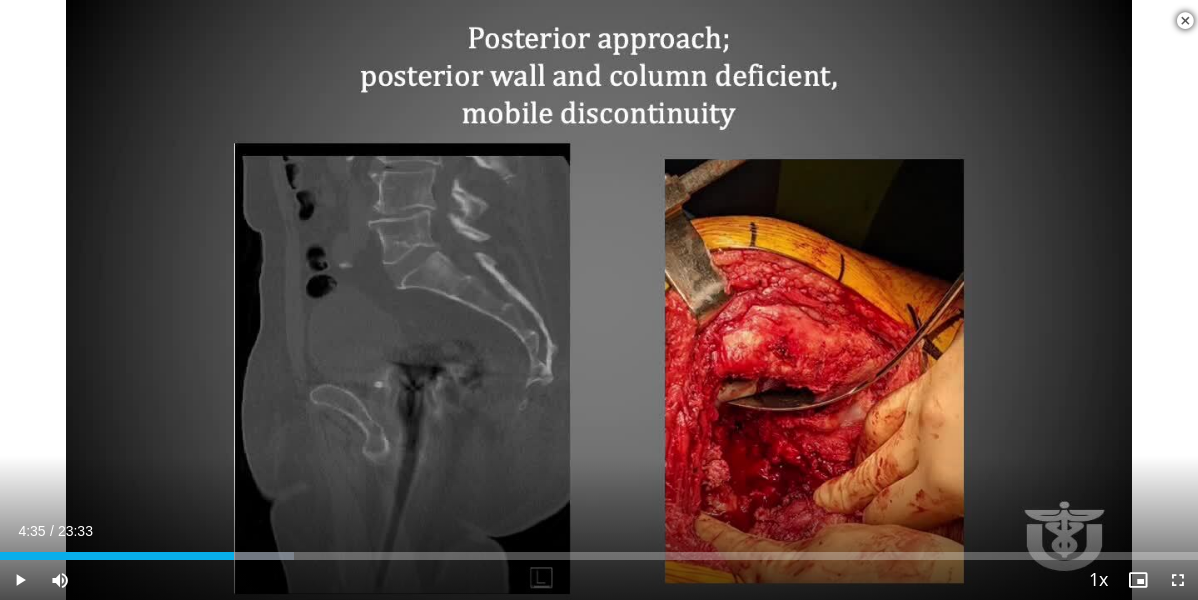 scroll, scrollTop: 0, scrollLeft: 0, axis: both 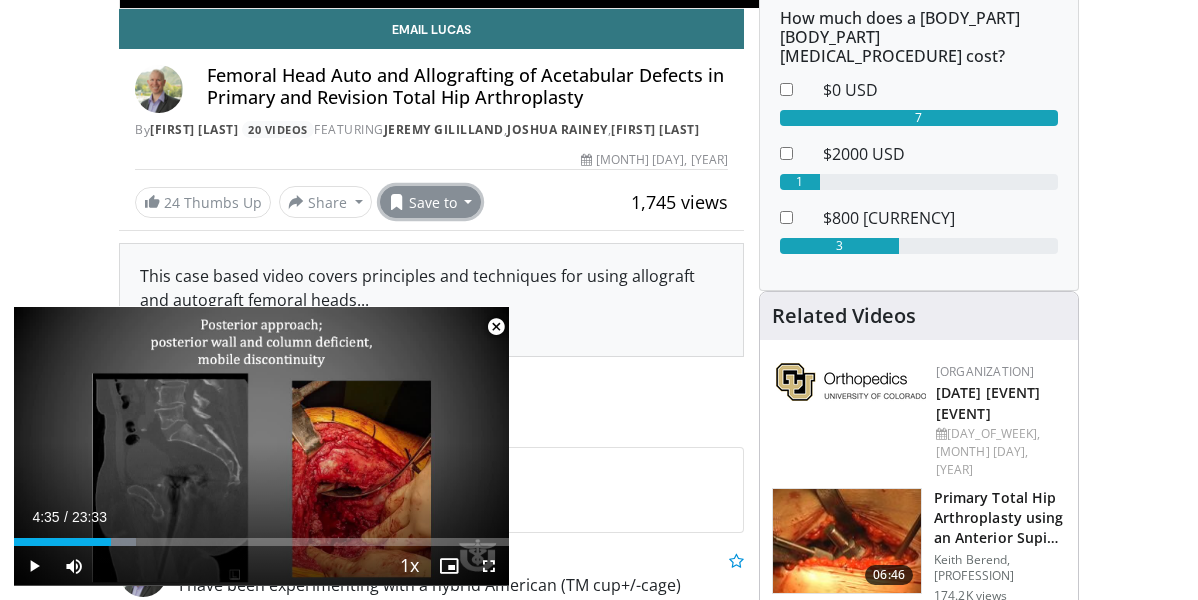 click on "Save to" at bounding box center (431, 202) 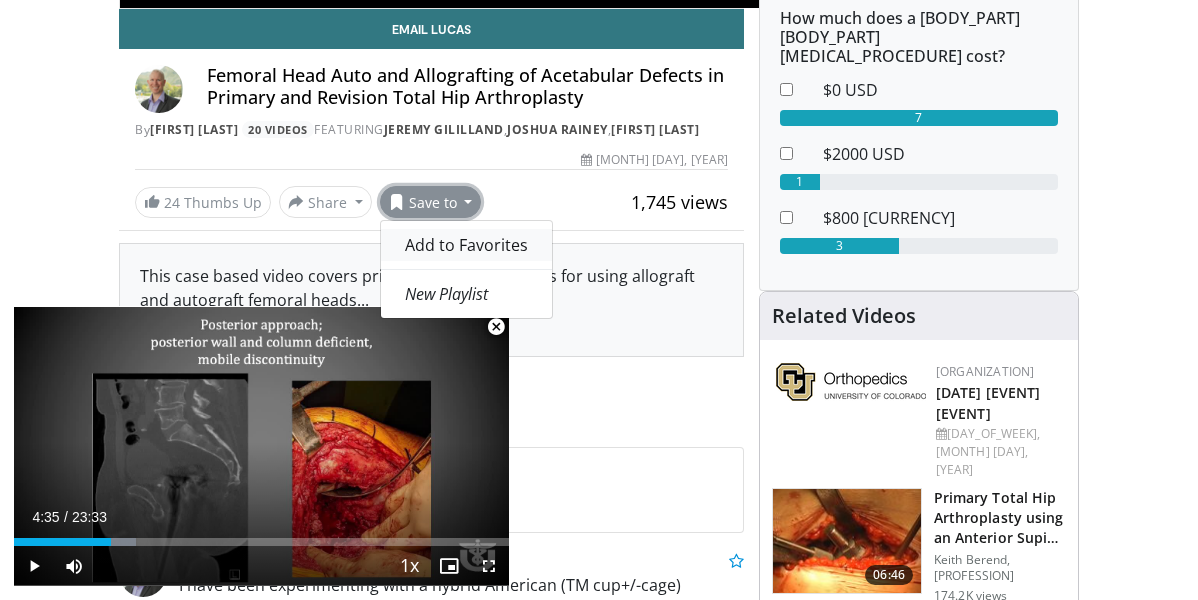 click on "Add to Favorites" at bounding box center [466, 245] 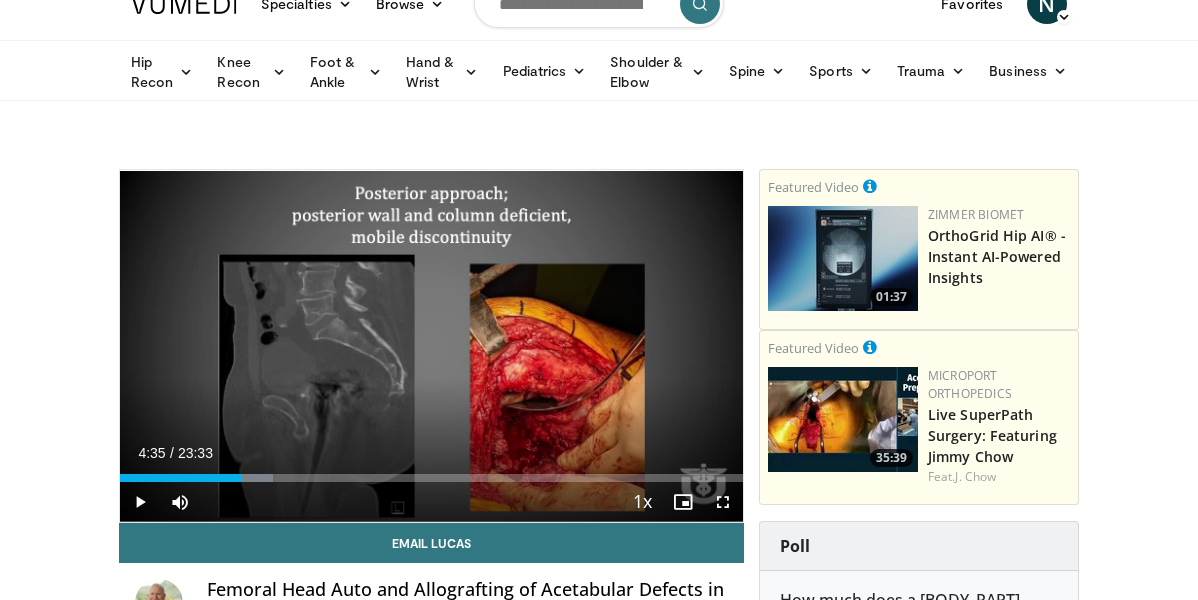 scroll, scrollTop: 130, scrollLeft: 0, axis: vertical 